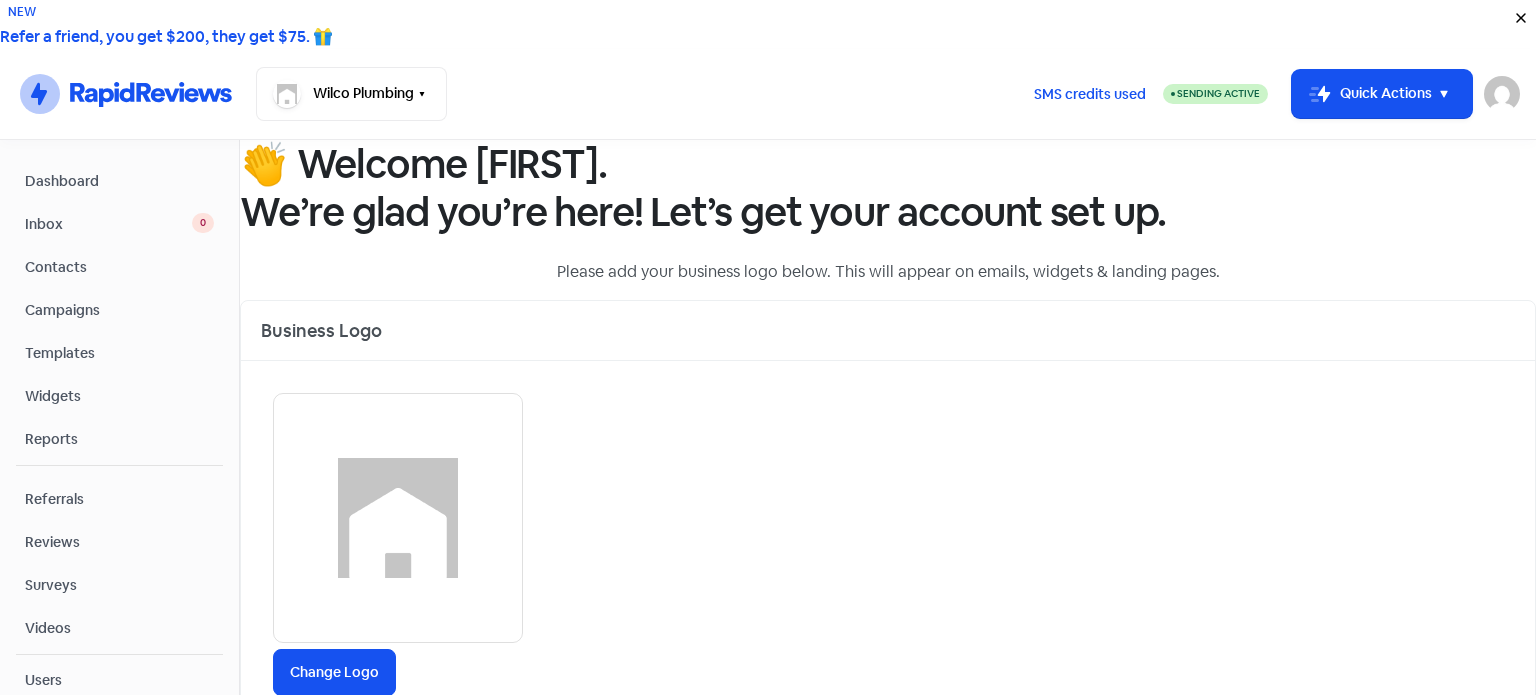 scroll, scrollTop: 0, scrollLeft: 0, axis: both 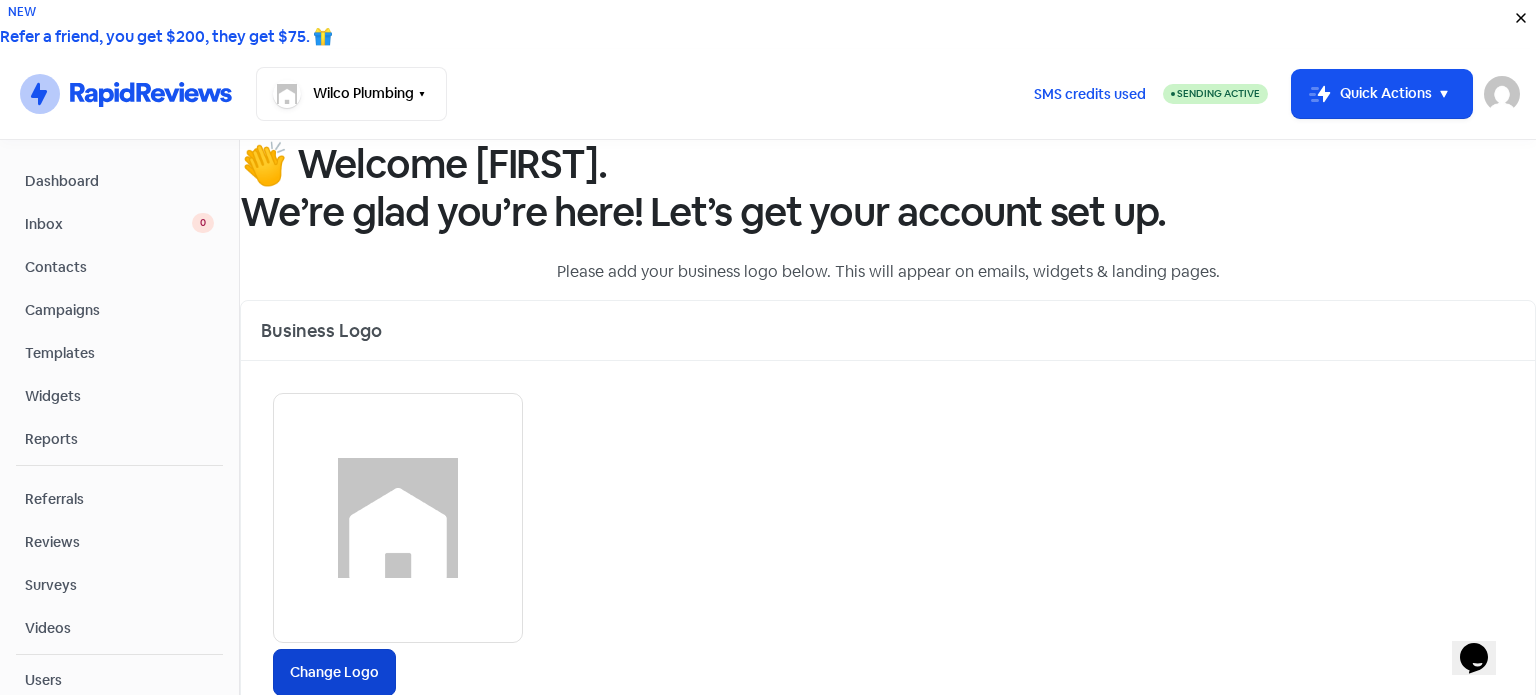 click on "Change Logo" at bounding box center [334, 672] 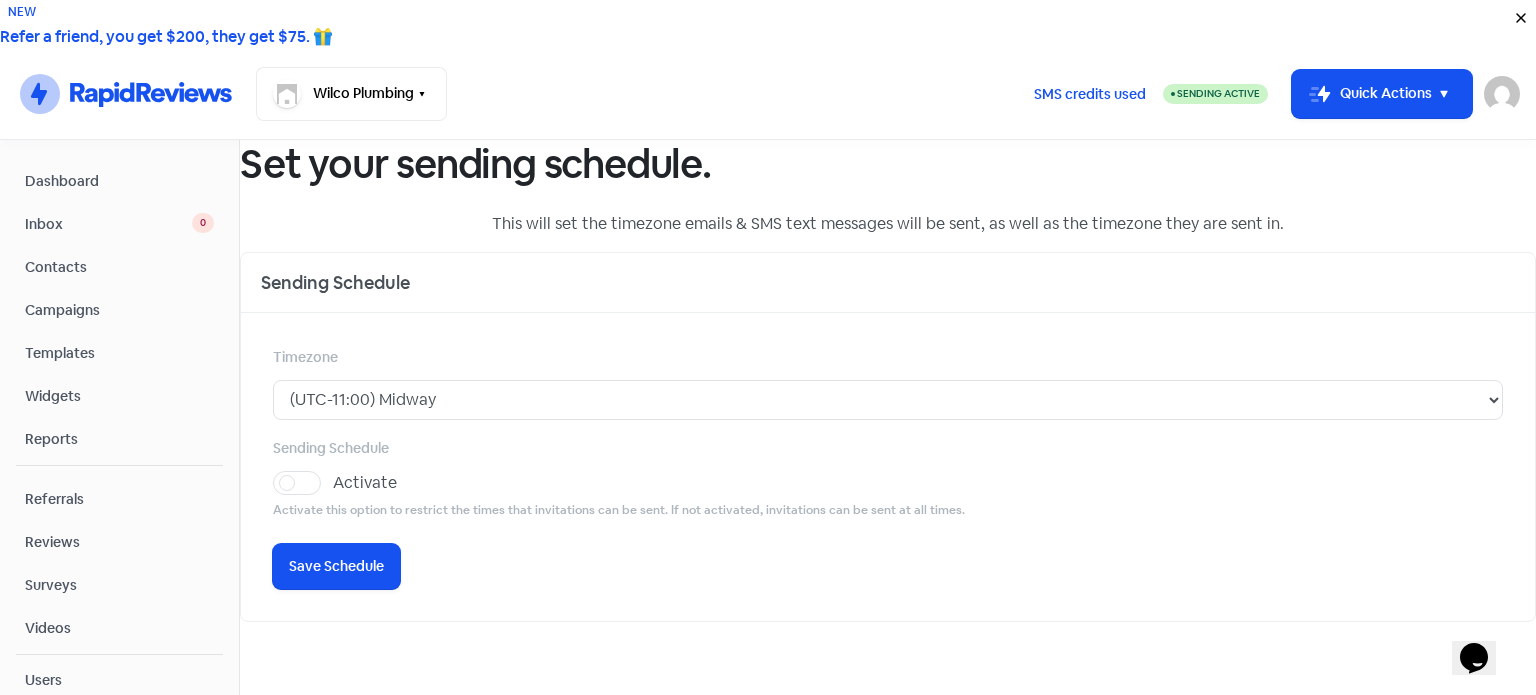click on "Timezone (UTC-11:00) [CITY] (UTC-11:00) [CITY] (UTC-11:00) [CITY] (UTC-10:00) [CITY] (UTC-10:00) [CITY] (UTC-10:00) [CITY] (UTC-10:00) [CITY] (UTC-10:00) [CITY] (UTC-09:30) [CITY] (UTC-09:00) [CITY] (UTC-09:00) [CITY] (UTC-09:00) [CITY] (UTC-09:00) [CITY] (UTC-09:00) [CITY] (UTC-09:00) [CITY] (UTC-08:00) [CITY] (UTC-08:00) [CITY] (UTC-08:00) [CITY] (UTC-08:00) [CITY] (UTC-08:00) [CITY] (UTC-08:00) [CITY] (UTC-08:00) [CITY] (UTC-07:00) [CITY] (UTC-07:00) [CITY] (UTC-07:00) [CITY] (UTC-07:00) [CITY] (UTC-07:00) [CITY] (UTC-07:00) [CITY] (UTC-07:00) [CITY] (UTC-07:00) [CITY] (UTC-07:00) [CITY] (UTC-07:00) [CITY] (UTC-07:00) [CITY] (UTC-07:00) [CITY] (UTC-06:00) [CITY] (UTC-06:00) [CITY] (UTC-06:00) [CITY] (UTC-06:00) [CITY] (UTC-06:00) [CITY] (UTC-06:00) [CITY] (UTC-06:00) [CITY] (UTC-06:00) [CITY] (UTC-06:00) [CITY] (UTC-06:00) [CITY] (UTC-06:00) [CITY] (UTC-06:00) [CITY]" at bounding box center (888, 382) 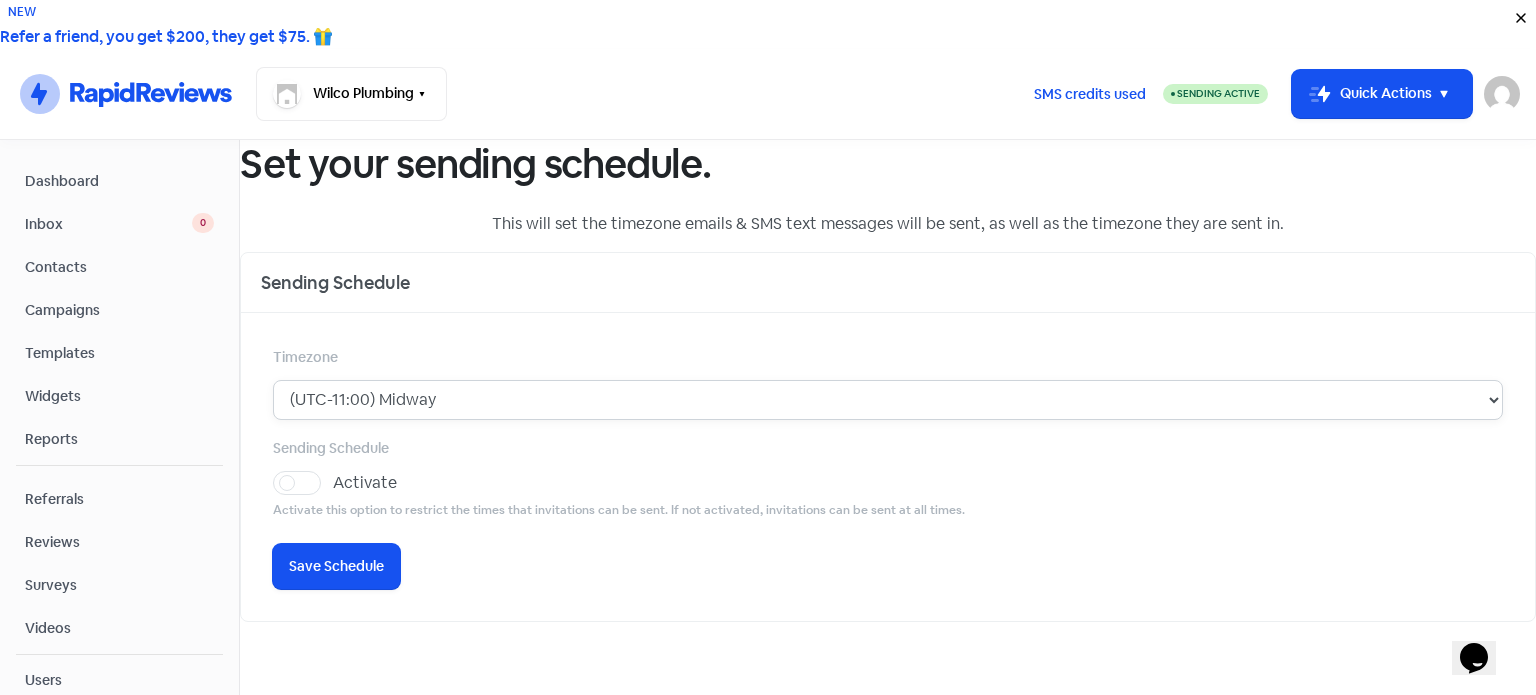 click on "(UTC-11:00) Midway (UTC-11:00) Niue (UTC-11:00) Pago Pago (UTC-10:00) Adak (UTC-10:00) Honolulu (UTC-10:00) Johnston (UTC-10:00) Rarotonga (UTC-10:00) Tahiti (UTC-09:30) Marquesas (UTC-09:00) Anchorage (UTC-09:00) Gambier (UTC-09:00) Juneau (UTC-09:00) Nome (UTC-09:00) Sitka (UTC-09:00) Yakutat (UTC-08:00) Dawson (UTC-08:00) Los Angeles (UTC-08:00) Metlakatla (UTC-08:00) Pitcairn (UTC-08:00) Santa Isabel (UTC-08:00) Tijuana (UTC-08:00) Vancouver (UTC-08:00) Whitehorse (UTC-07:00) Boise (UTC-07:00) Cambridge Bay (UTC-07:00) Chihuahua (UTC-07:00) Creston (UTC-07:00) Dawson Creek (UTC-07:00) Denver (UTC-07:00) Edmonton (UTC-07:00) Hermosillo (UTC-07:00) Inuvik (UTC-07:00) Mazatlan (UTC-07:00) Ojinaga (UTC-07:00) Phoenix (UTC-07:00) Shiprock (UTC-07:00) Yellowknife (UTC-06:00) Bahia Banderas (UTC-06:00) Belize (UTC-06:00) Beulah (UTC-06:00) Cancun (UTC-06:00) Center (UTC-06:00) Chicago (UTC-06:00) Costa Rica (UTC-06:00) Easter (UTC-06:00) El Salvador (UTC-06:00) Galapagos (UTC-06:00) Guatemala (UTC-06:00) Knox" at bounding box center (888, 400) 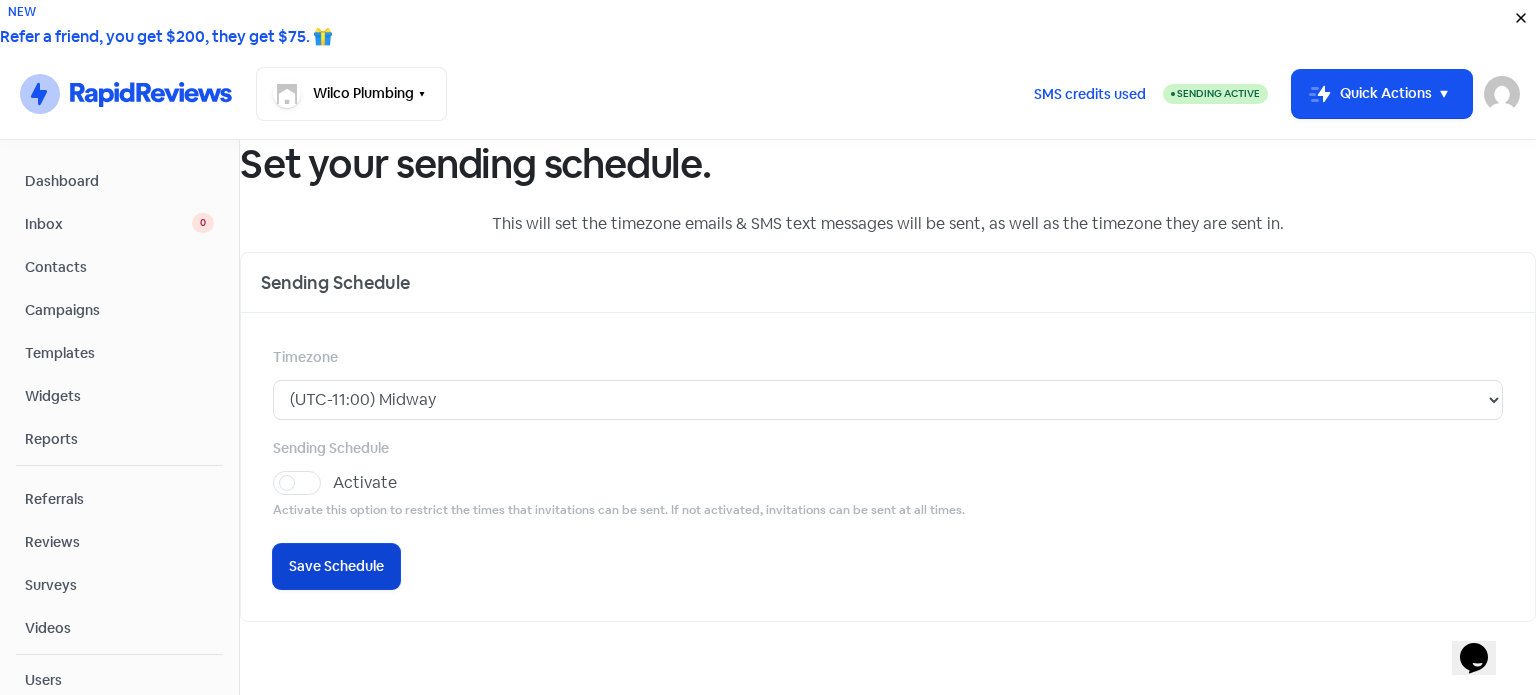 click on "Save Schedule" at bounding box center (336, 566) 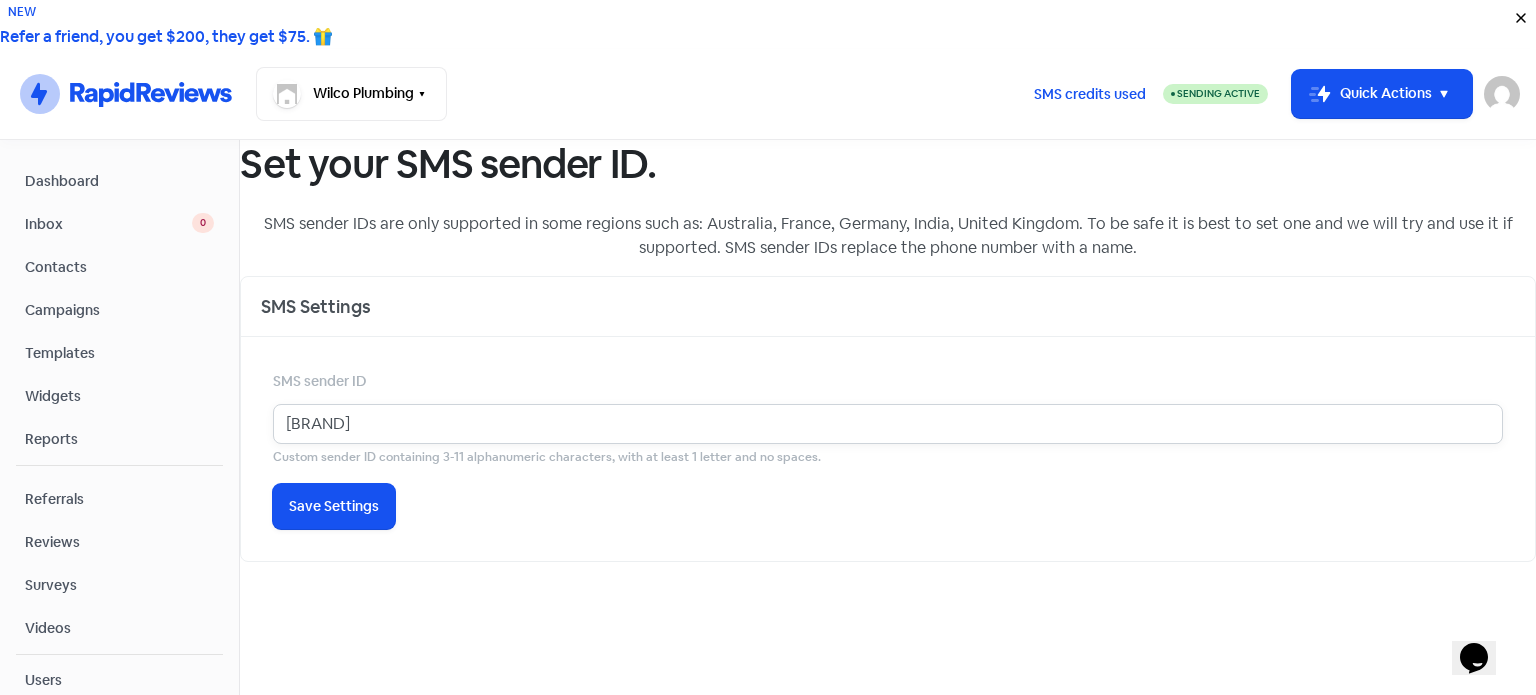 click on "[BRAND]" at bounding box center (888, 424) 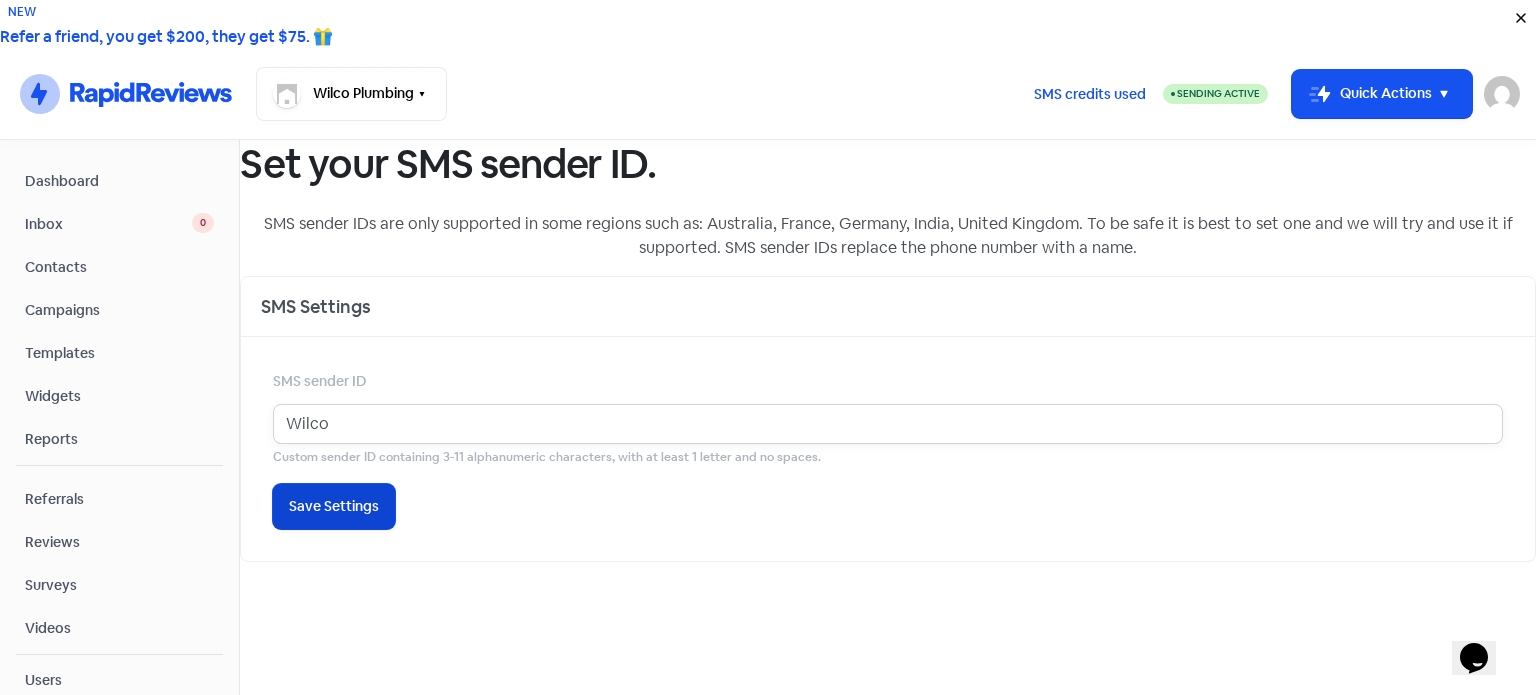 type on "Wilco" 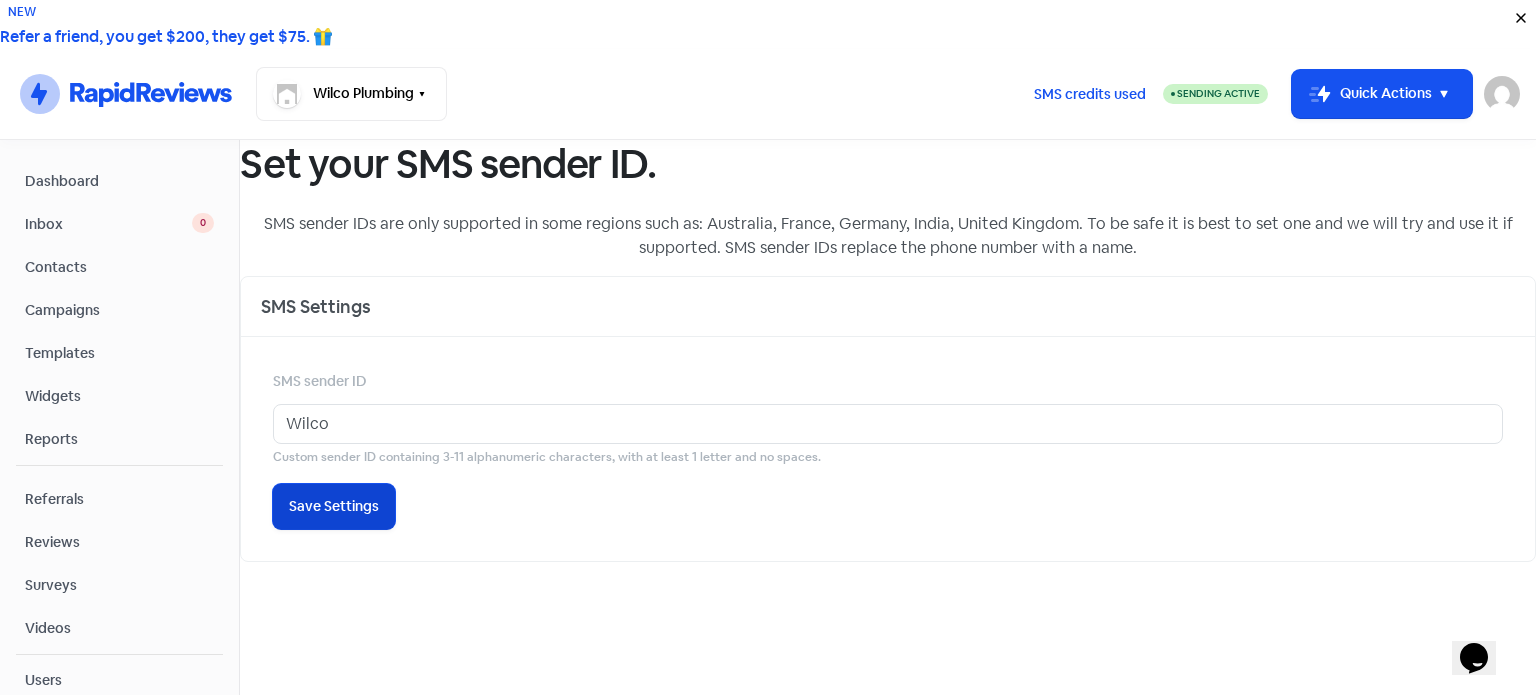 click on "Save Settings" at bounding box center (334, 506) 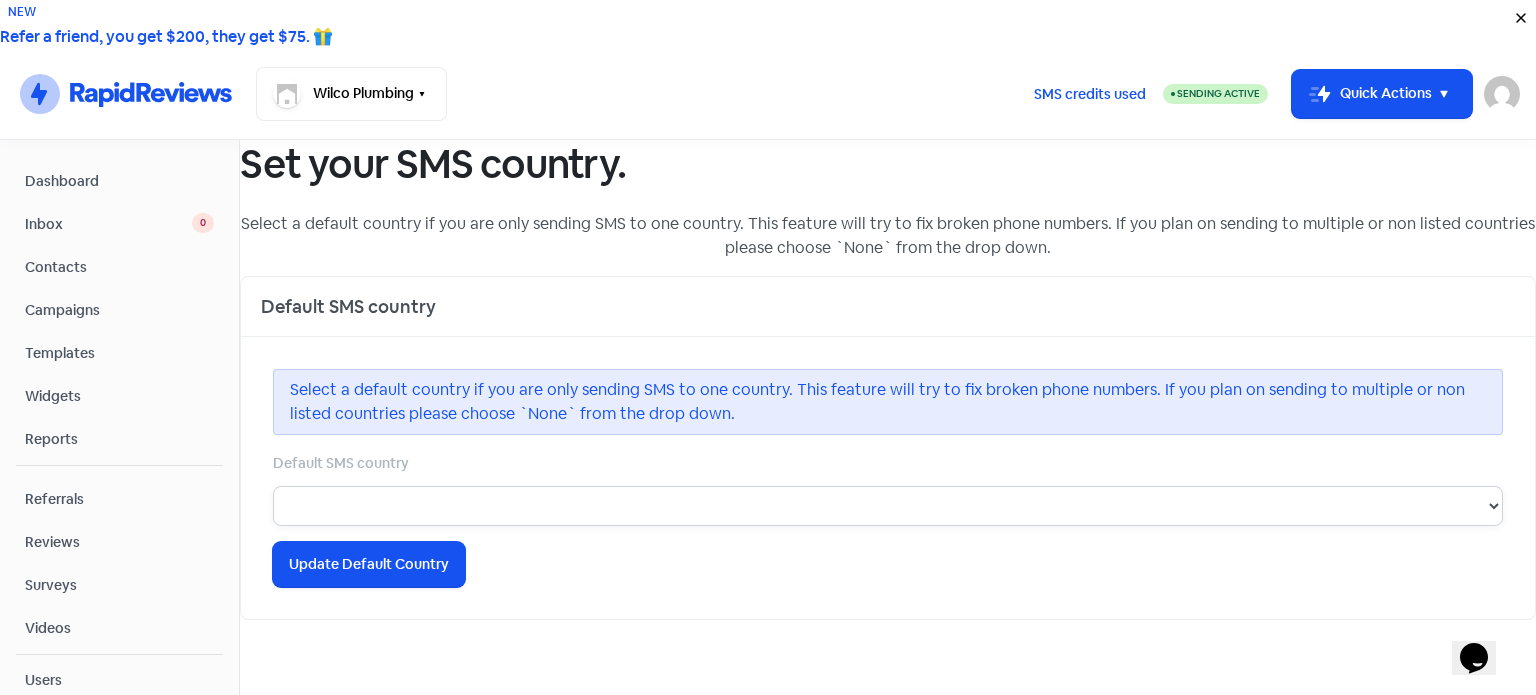 click on "None Australia Canada Ireland New Zealand United States United Kingdom" at bounding box center [888, 506] 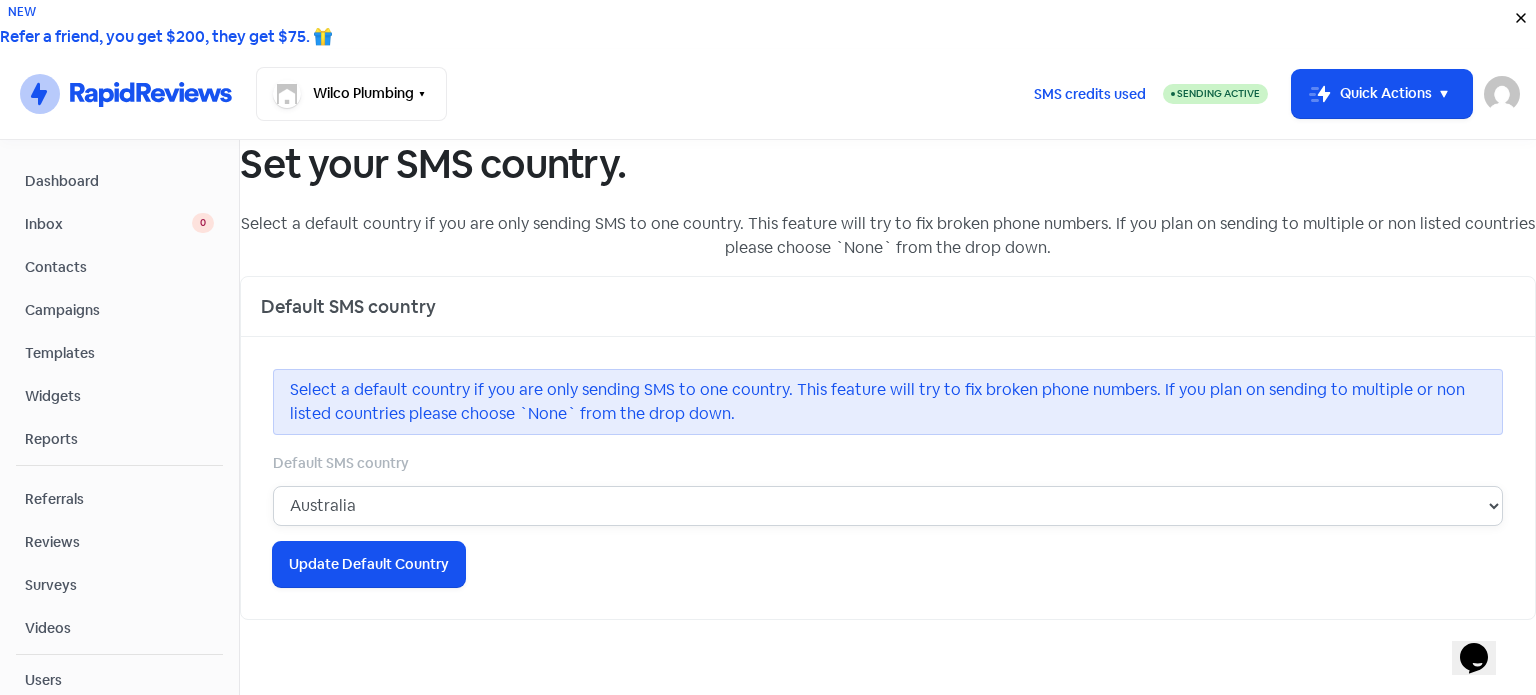 click on "None Australia Canada Ireland New Zealand United States United Kingdom" at bounding box center (888, 506) 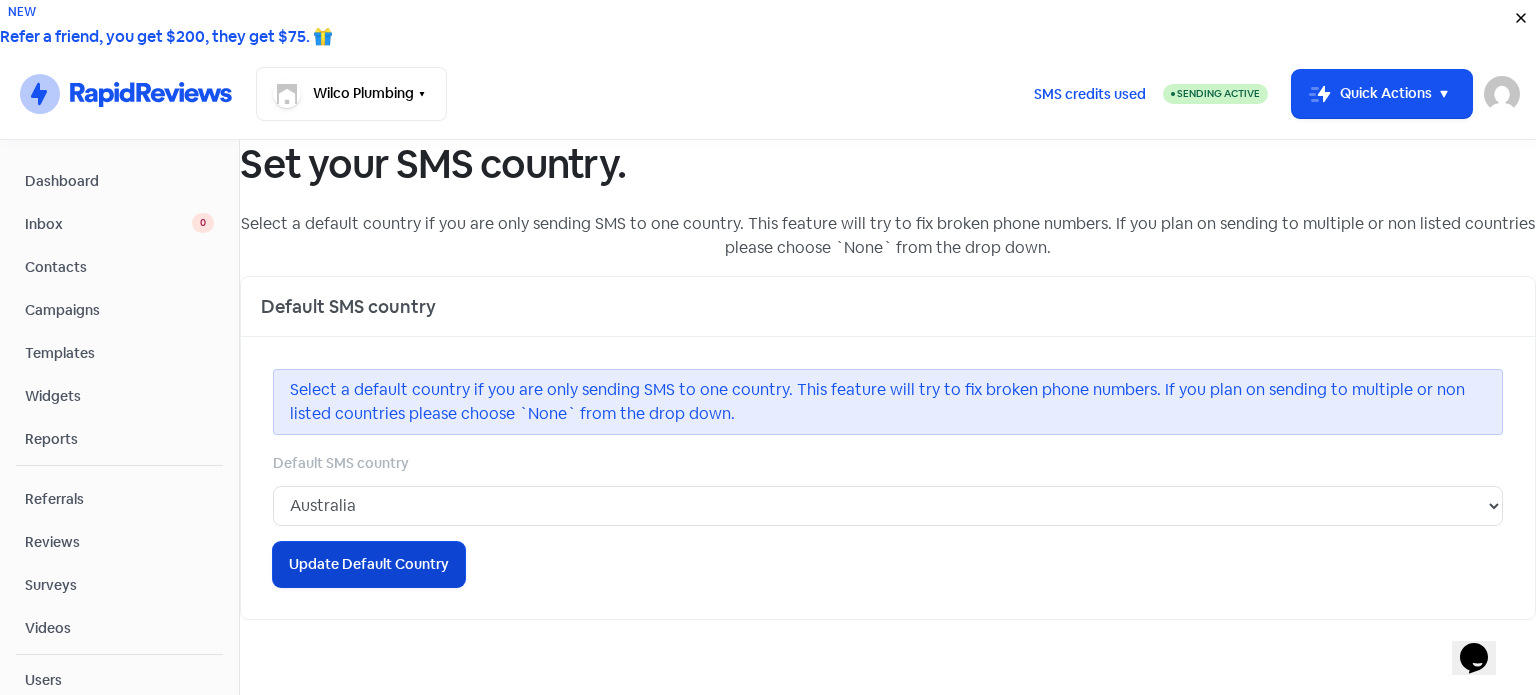 click on "Update Default Country" at bounding box center (369, 564) 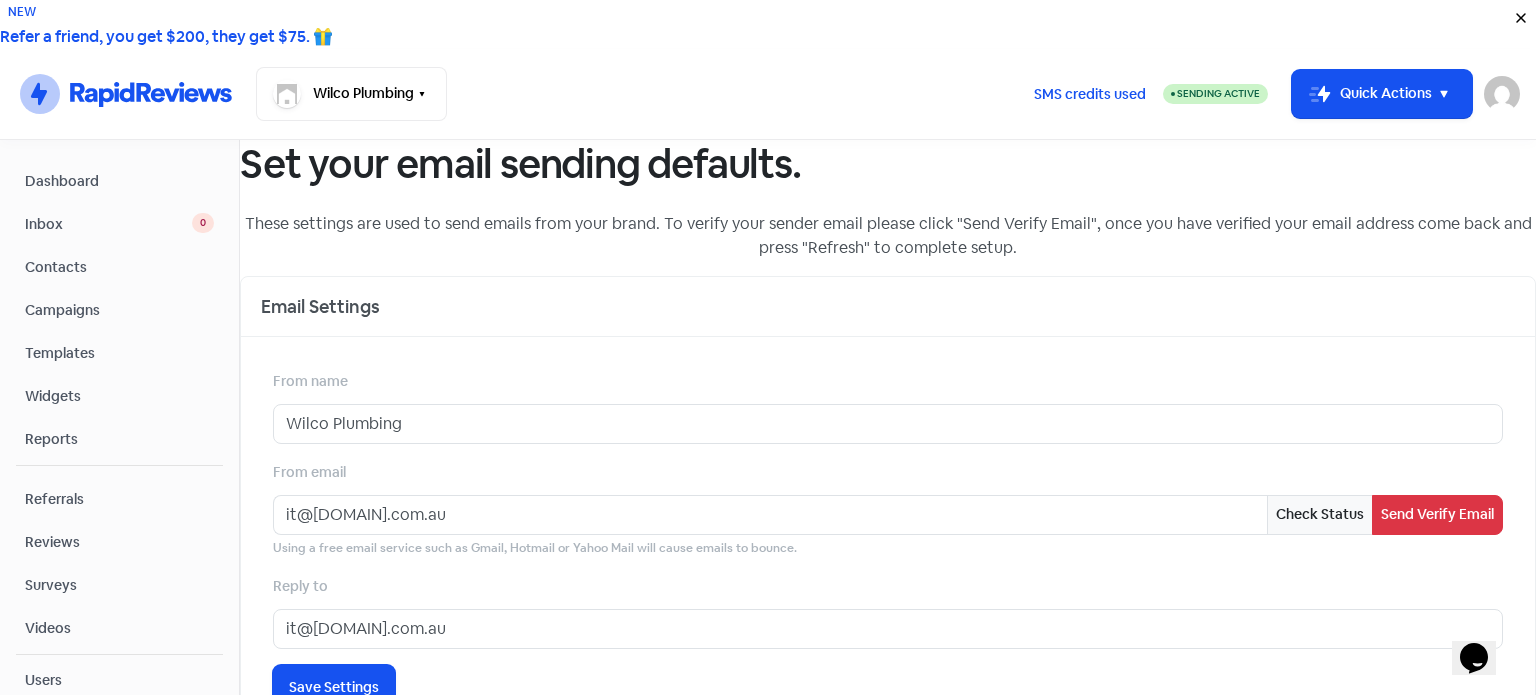 scroll, scrollTop: 36, scrollLeft: 0, axis: vertical 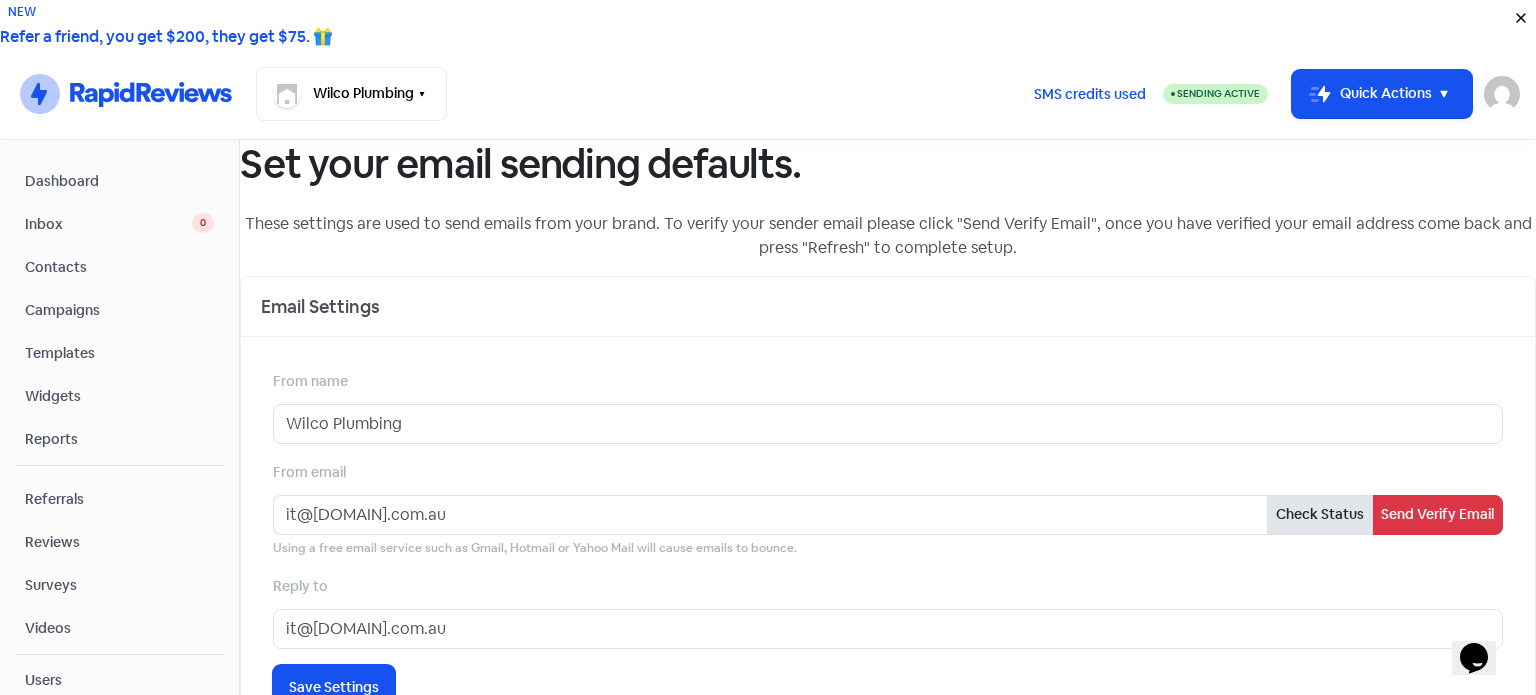 click on "Check Status" at bounding box center [1320, 515] 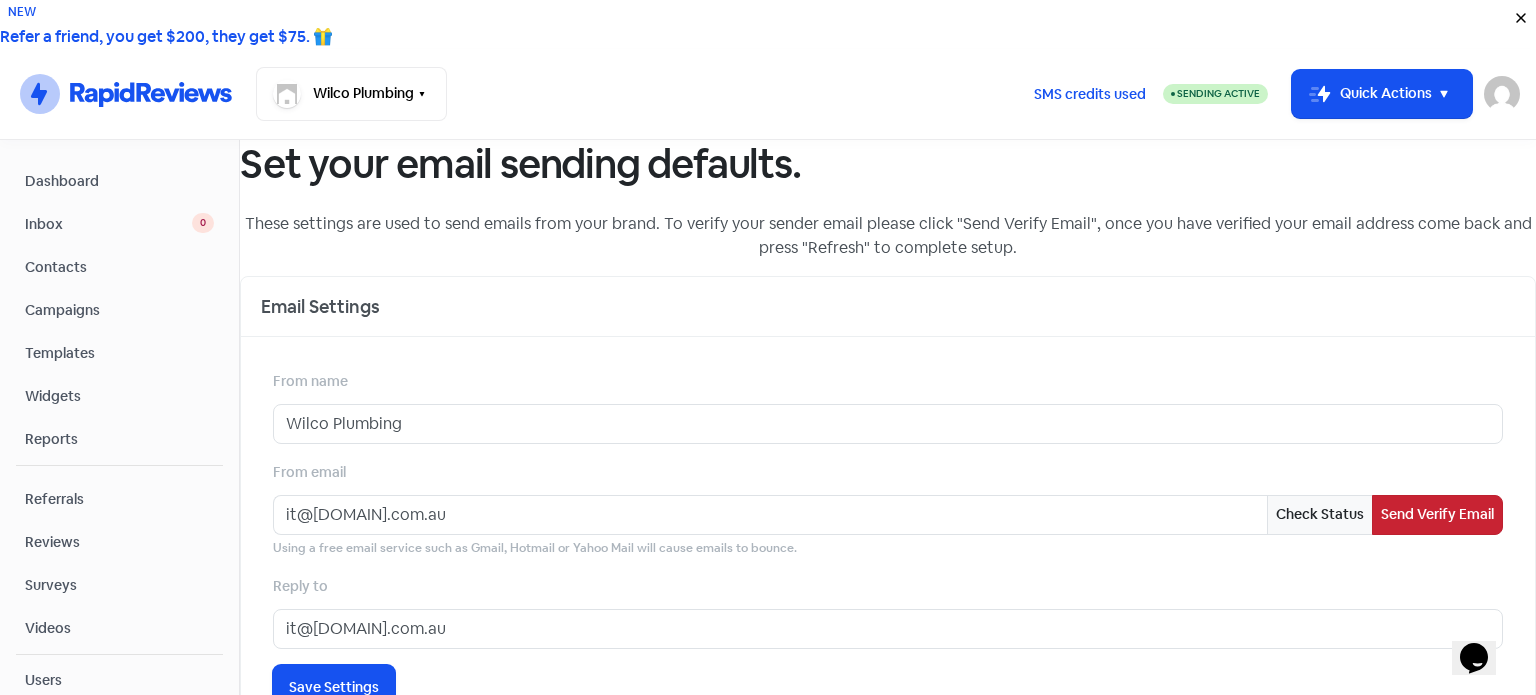 click on "Send Verify Email" at bounding box center [1437, 515] 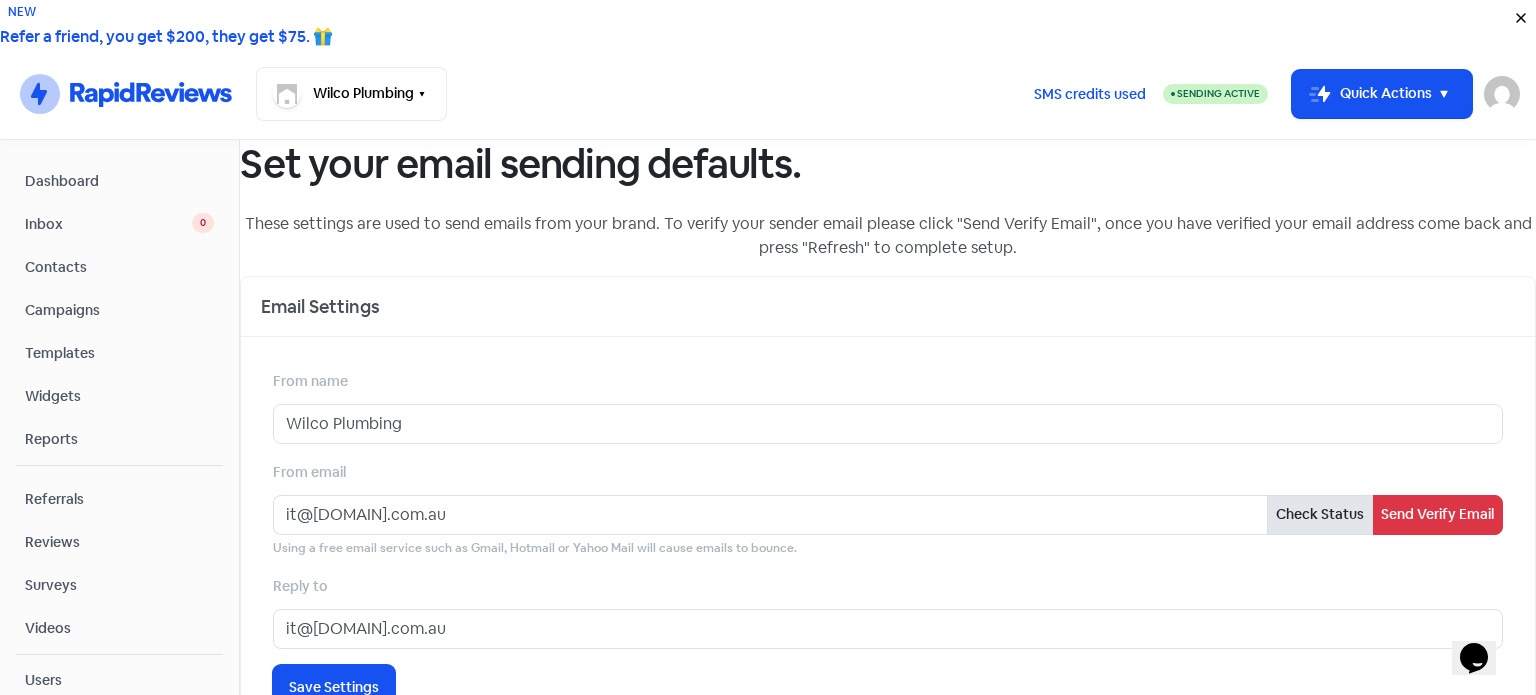 click on "Check Status" at bounding box center [1320, 515] 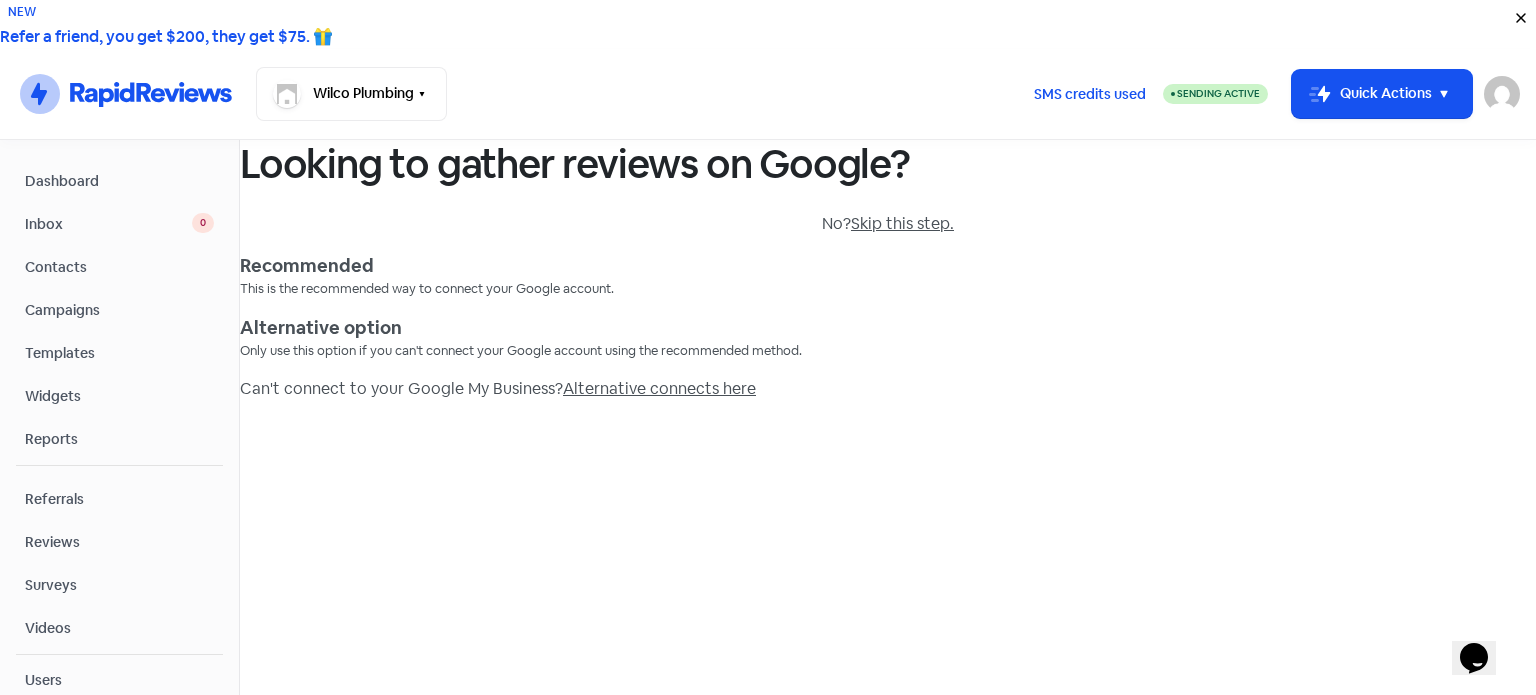 scroll, scrollTop: 0, scrollLeft: 0, axis: both 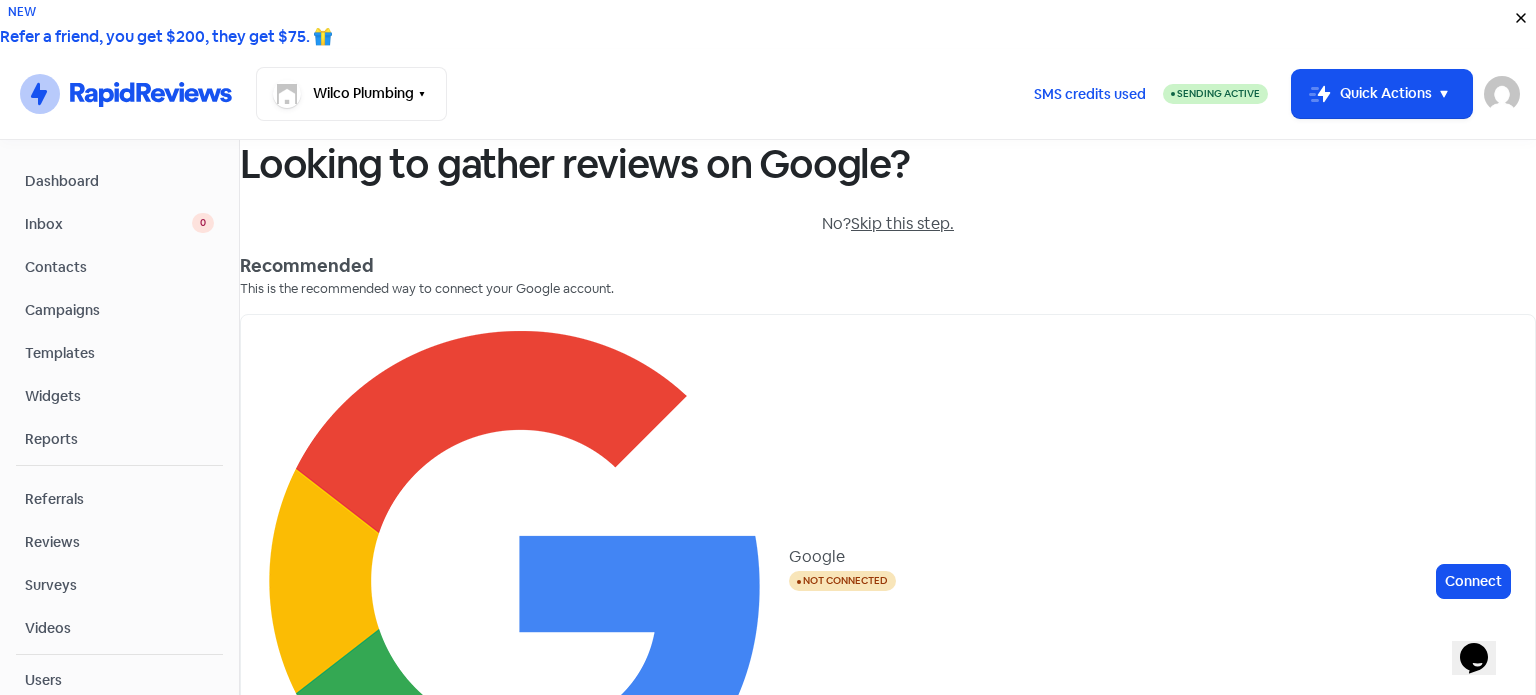 click on "Skip this step." at bounding box center (902, 223) 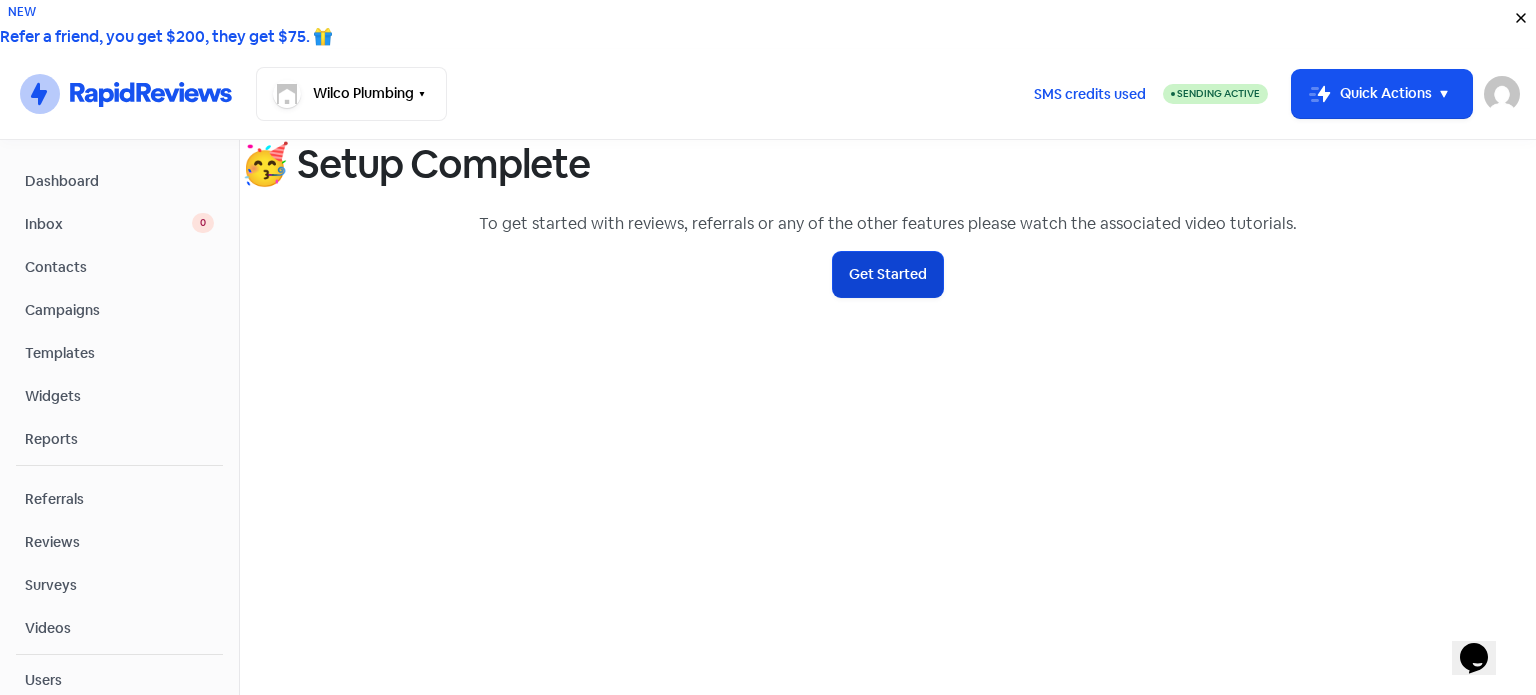 click on "Get Started" at bounding box center [888, 274] 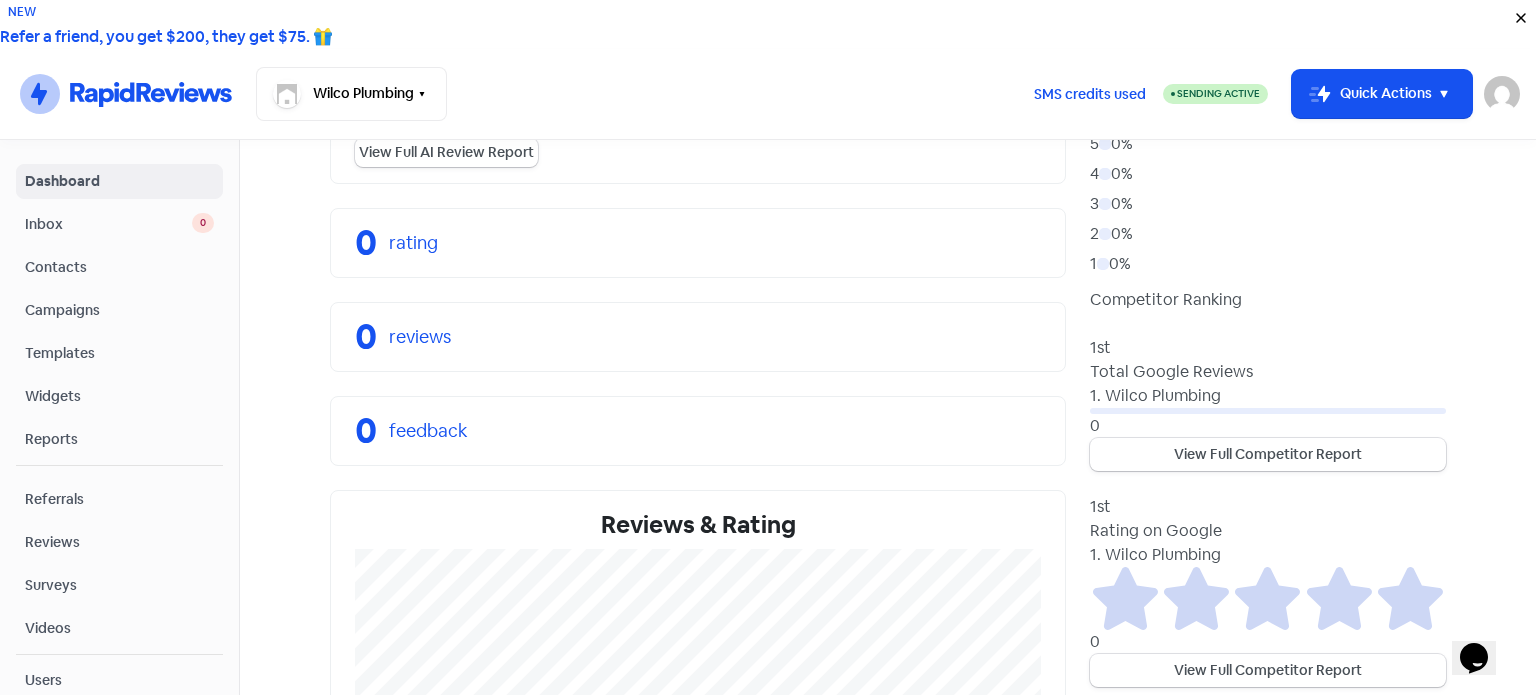 scroll, scrollTop: 0, scrollLeft: 0, axis: both 